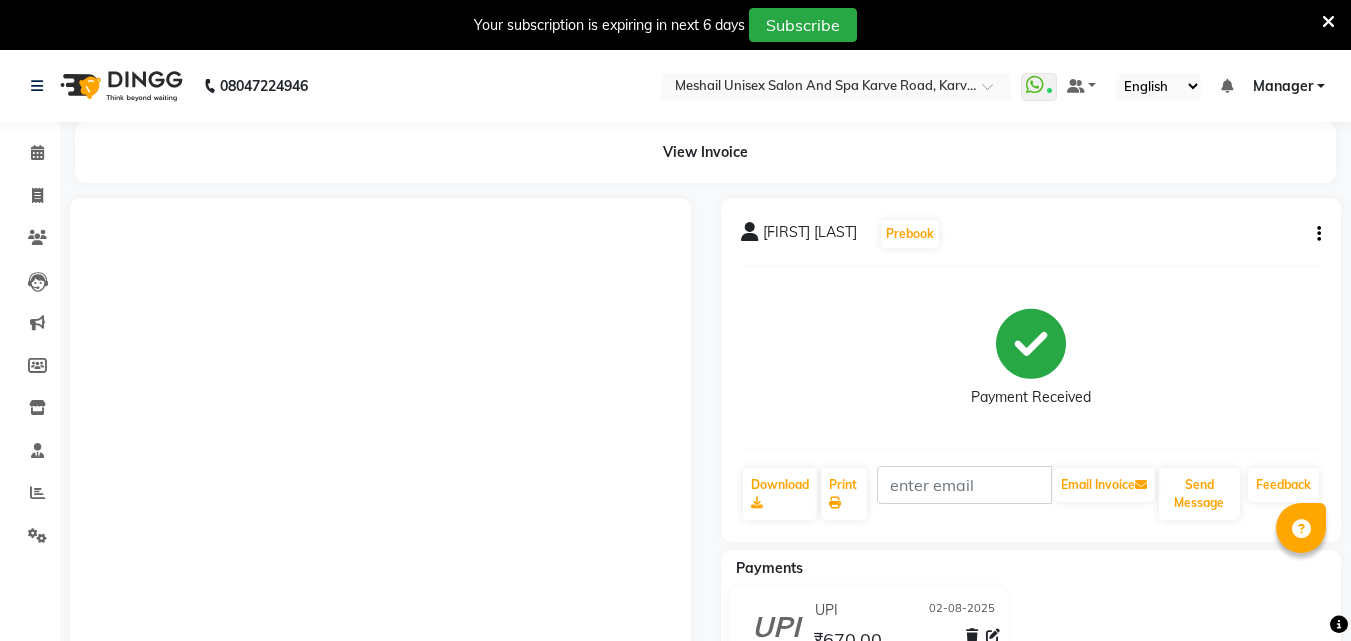 scroll, scrollTop: 0, scrollLeft: 0, axis: both 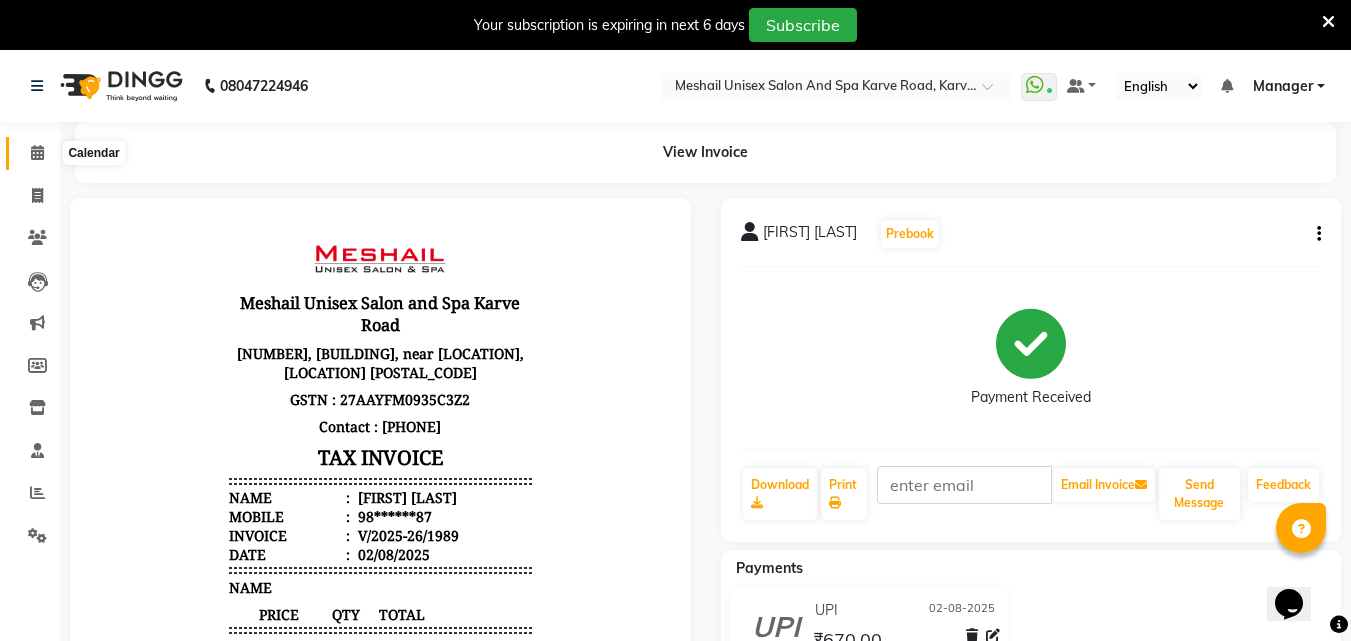 click 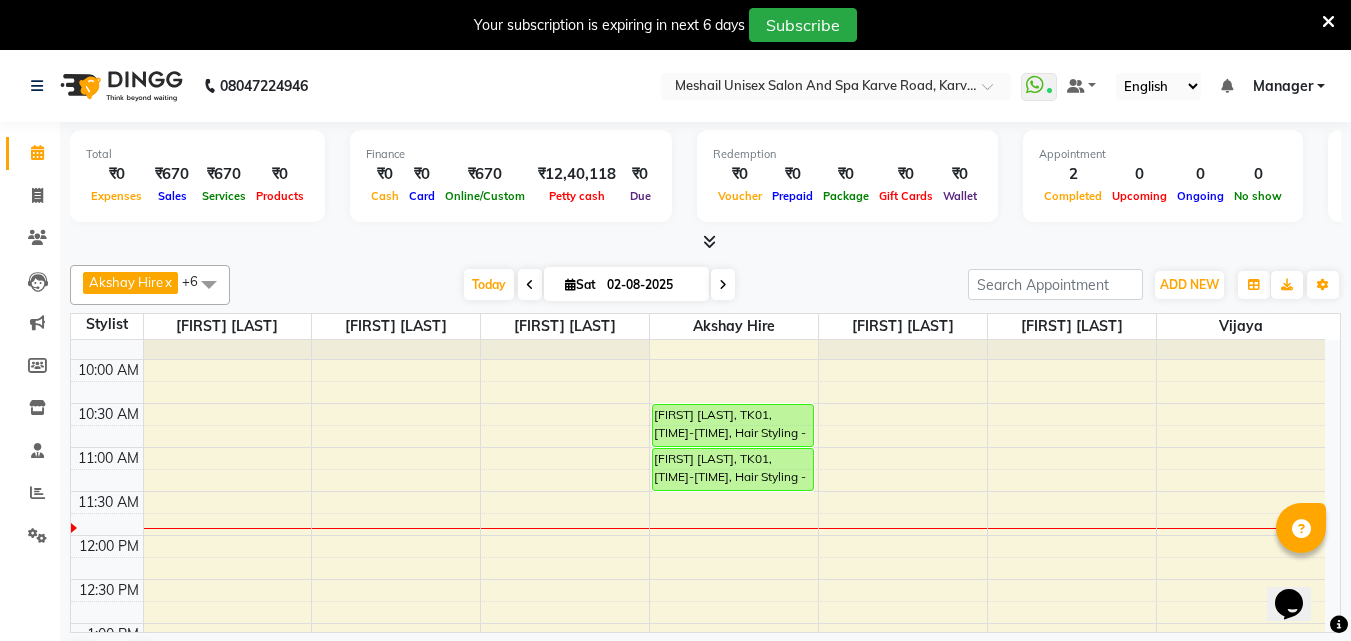 scroll, scrollTop: 100, scrollLeft: 0, axis: vertical 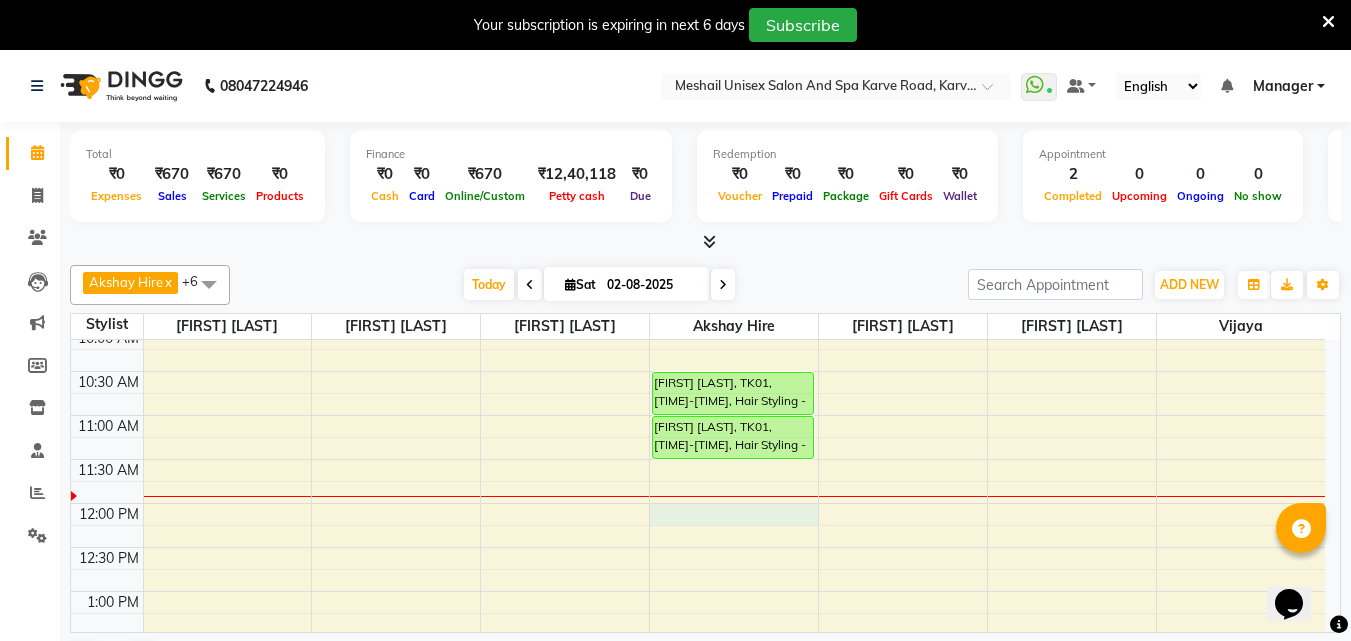 click on "[TIME] [TIME] [TIME] [TIME] [TIME] [TIME] [TIME] [TIME] [TIME] [TIME] [TIME] [TIME] [TIME] [TIME] [TIME] [TIME] [TIME] [TIME] [TIME] [TIME] [TIME] [TIME] [TIME] [TIME] [TIME] [TIME] [TIME] [FIRST] [LAST], TK01, [TIME]-[TIME], Hair Styling - Men Hair Cut    [FIRST] [LAST], TK01, [TIME]-[TIME], Hair Styling - Men Beard Trim" at bounding box center [698, 811] 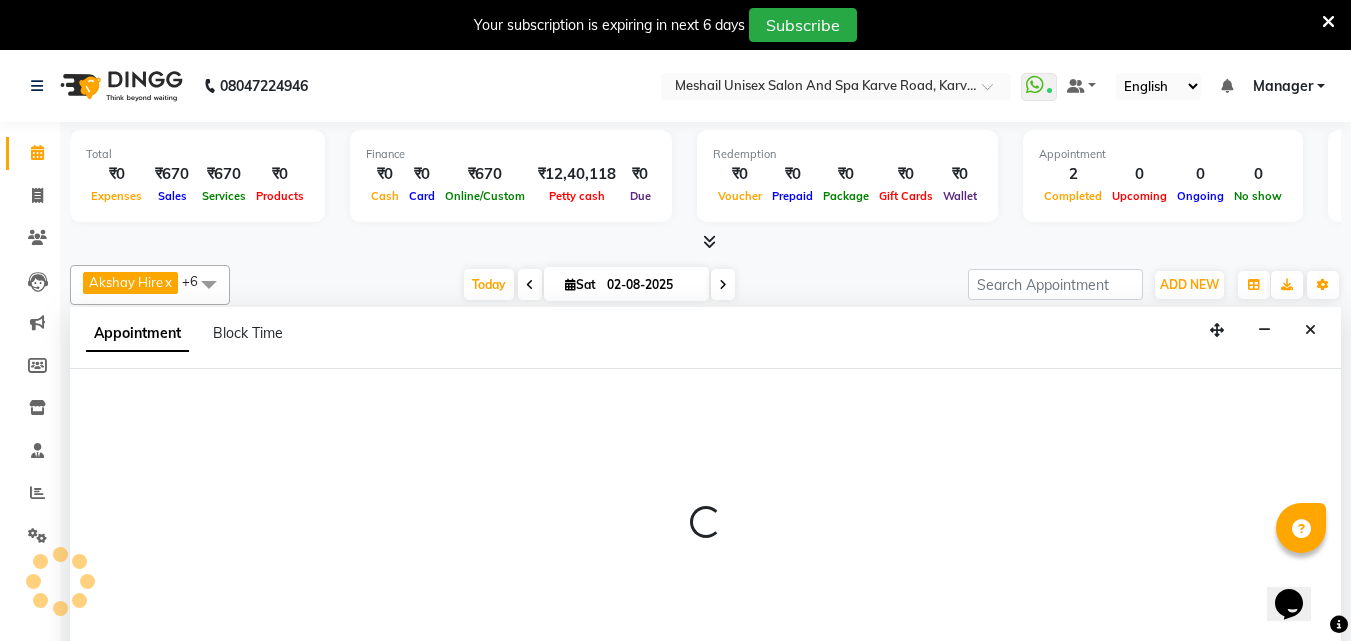 scroll, scrollTop: 51, scrollLeft: 0, axis: vertical 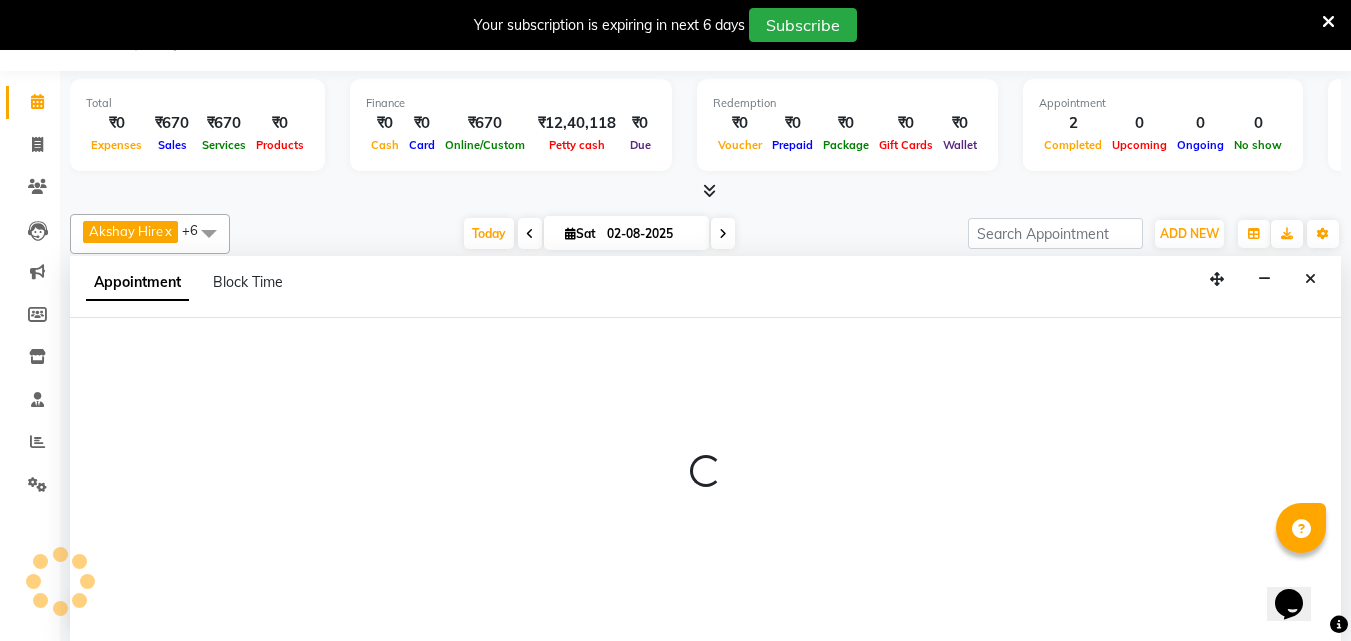 select on "52969" 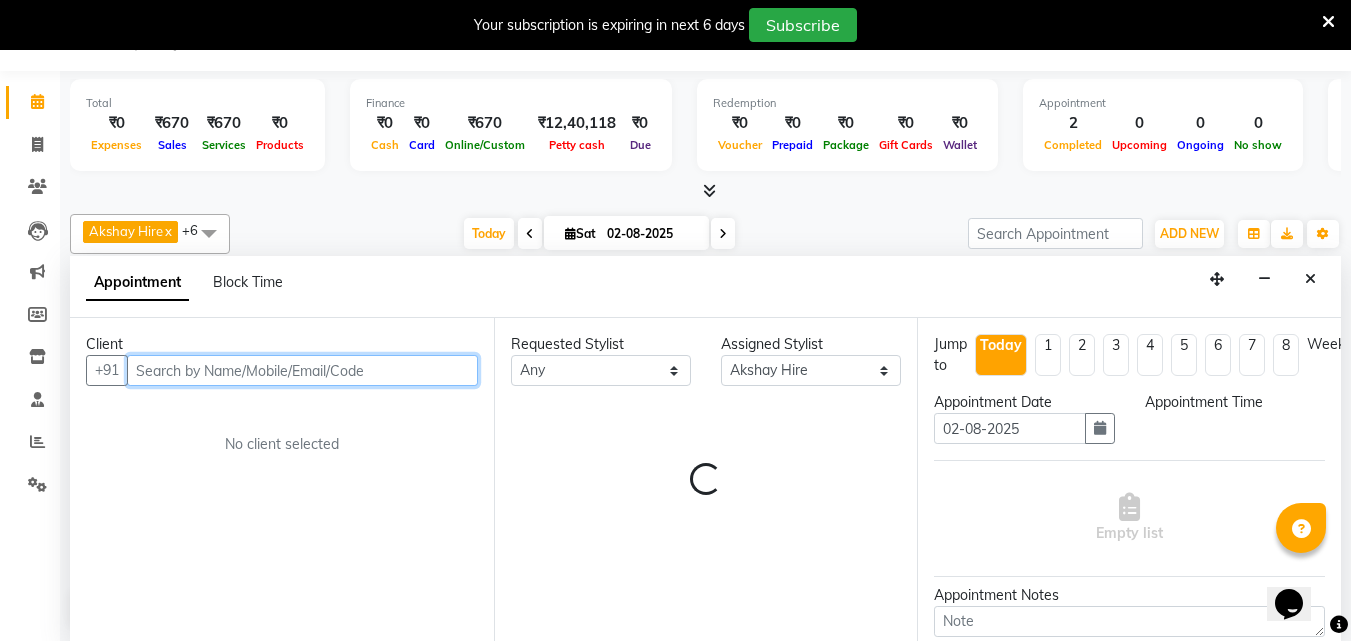 select on "720" 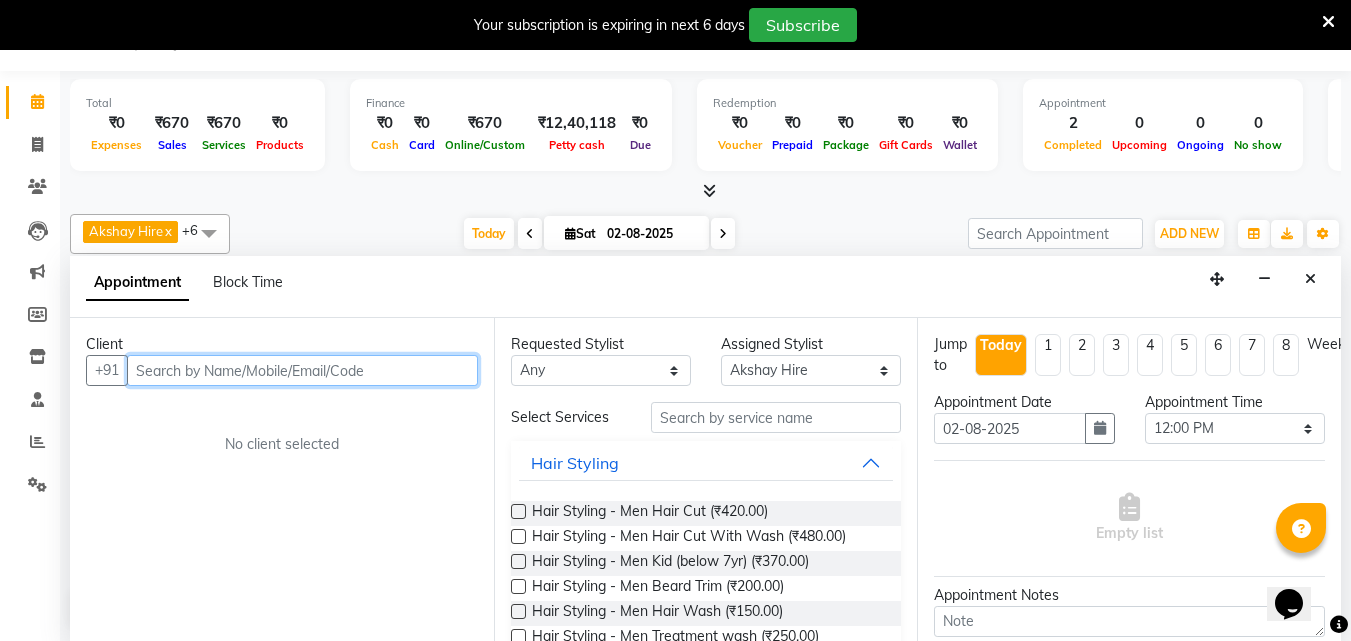 click at bounding box center [302, 370] 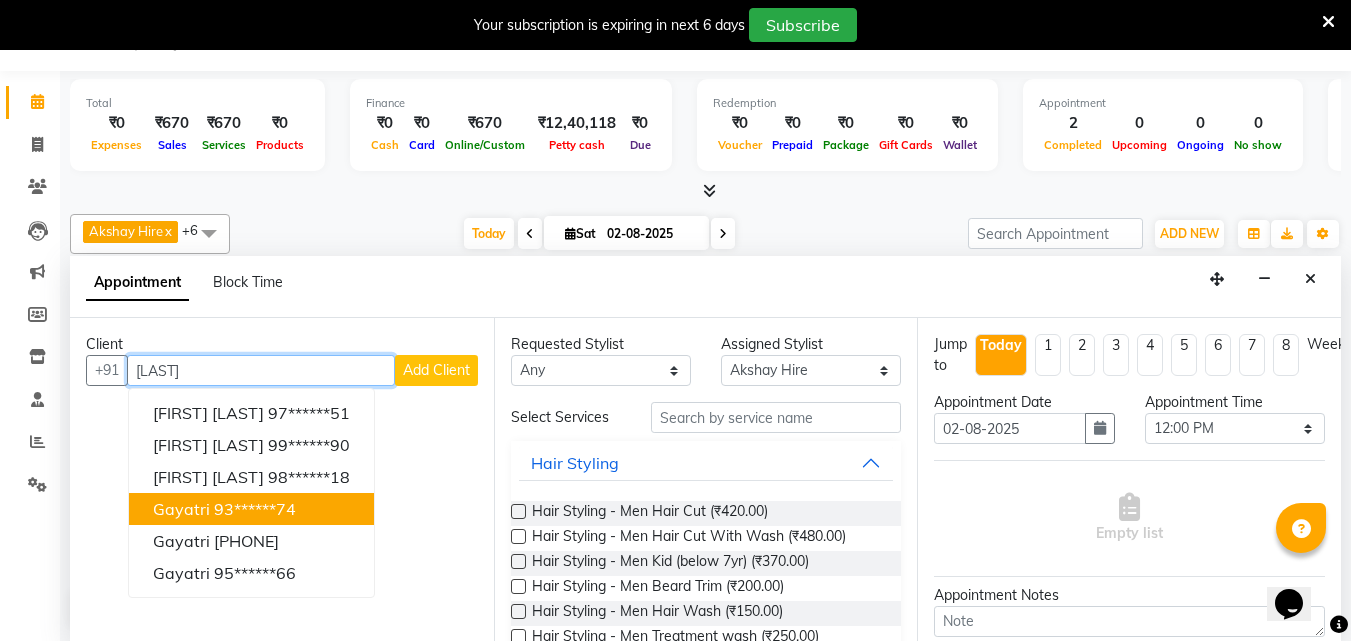 click on "[FIRST] [PHONE]" at bounding box center (251, 509) 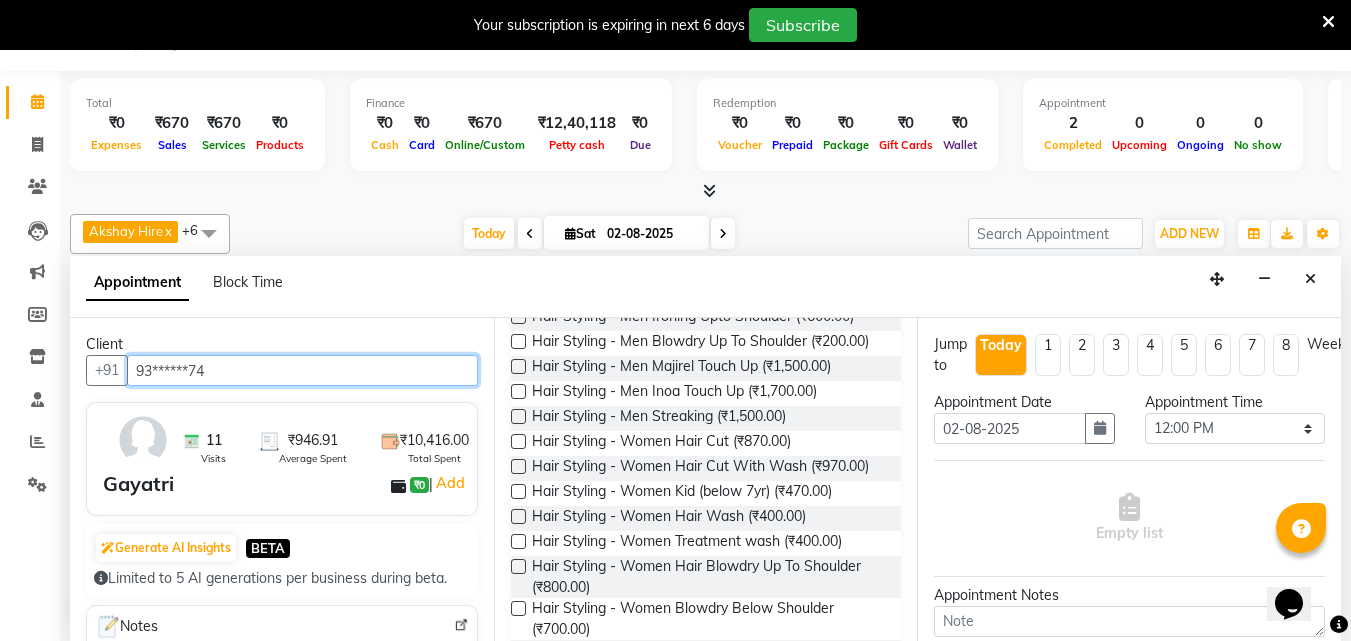 scroll, scrollTop: 400, scrollLeft: 0, axis: vertical 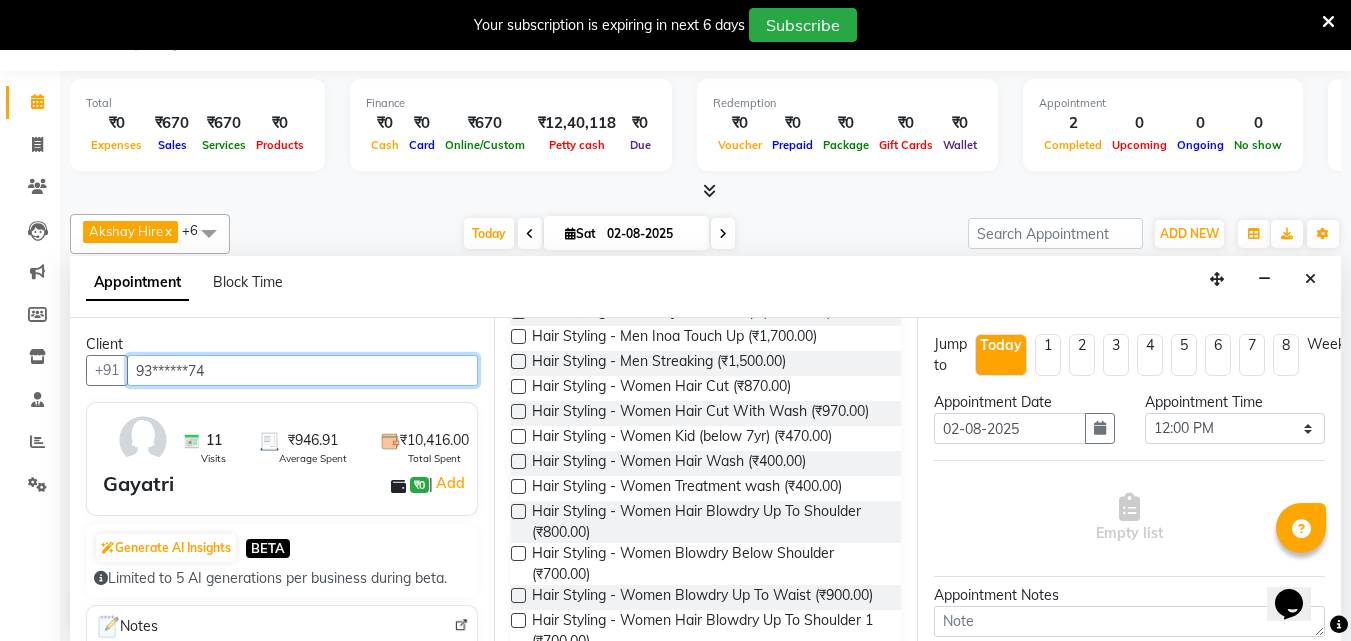 type on "93******74" 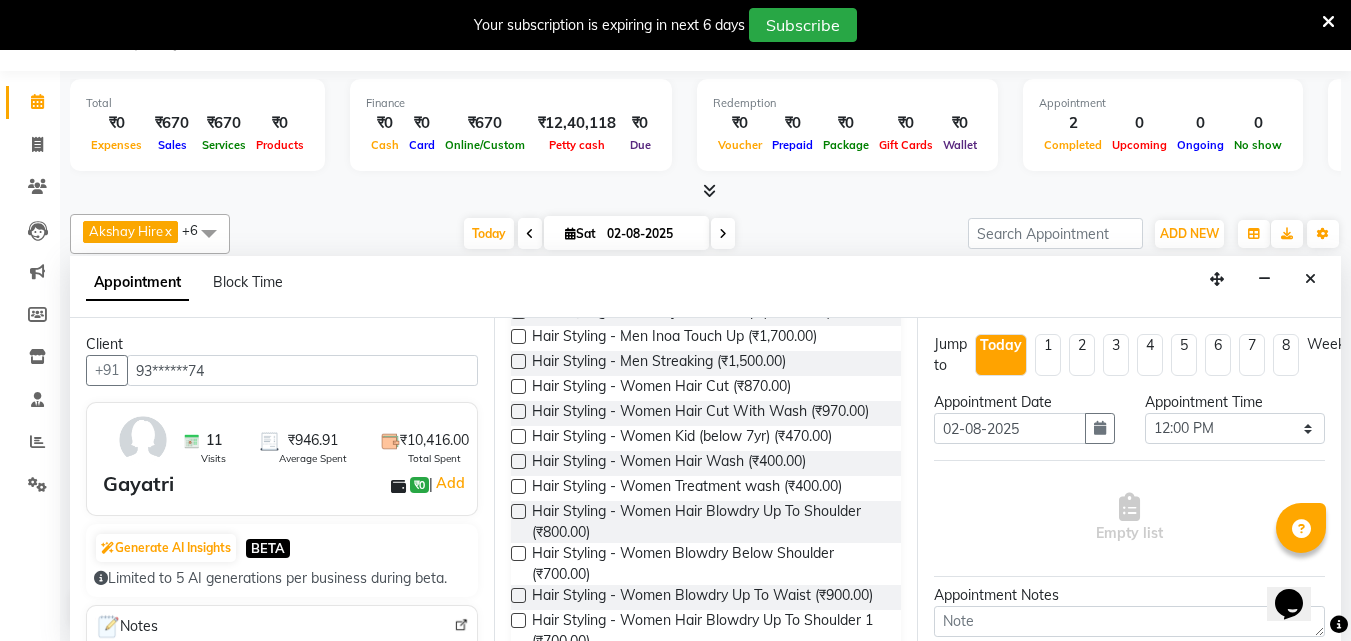 click at bounding box center (518, 486) 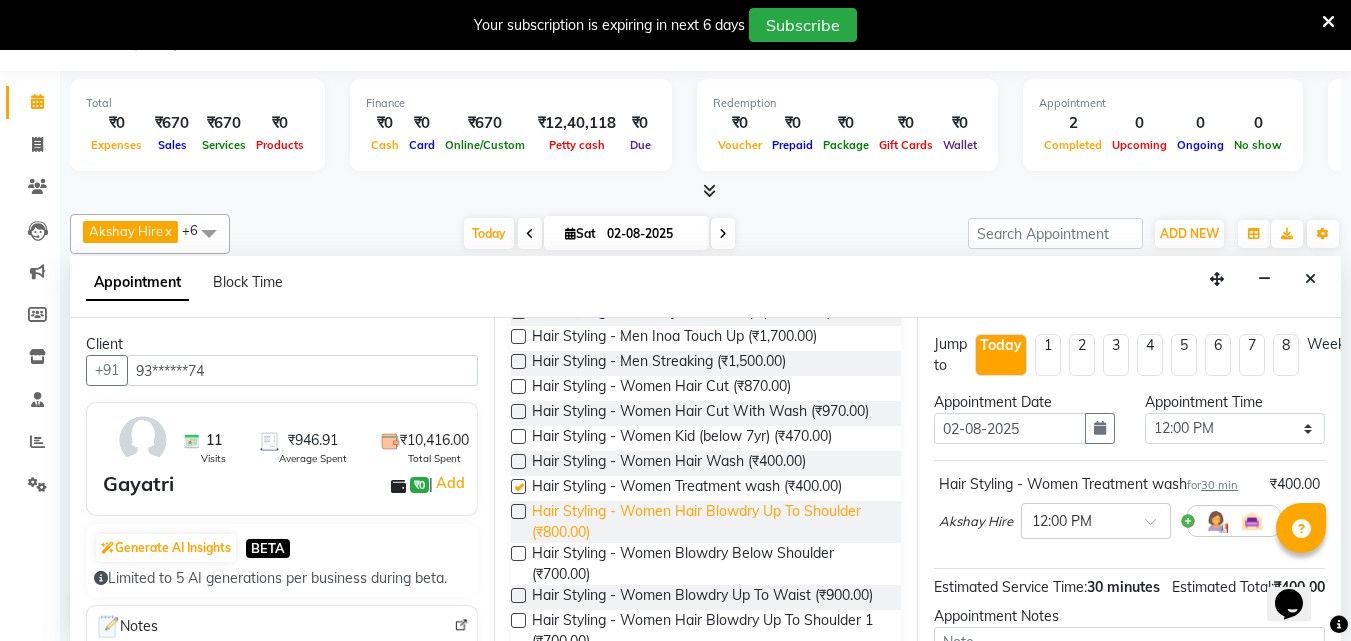 checkbox on "false" 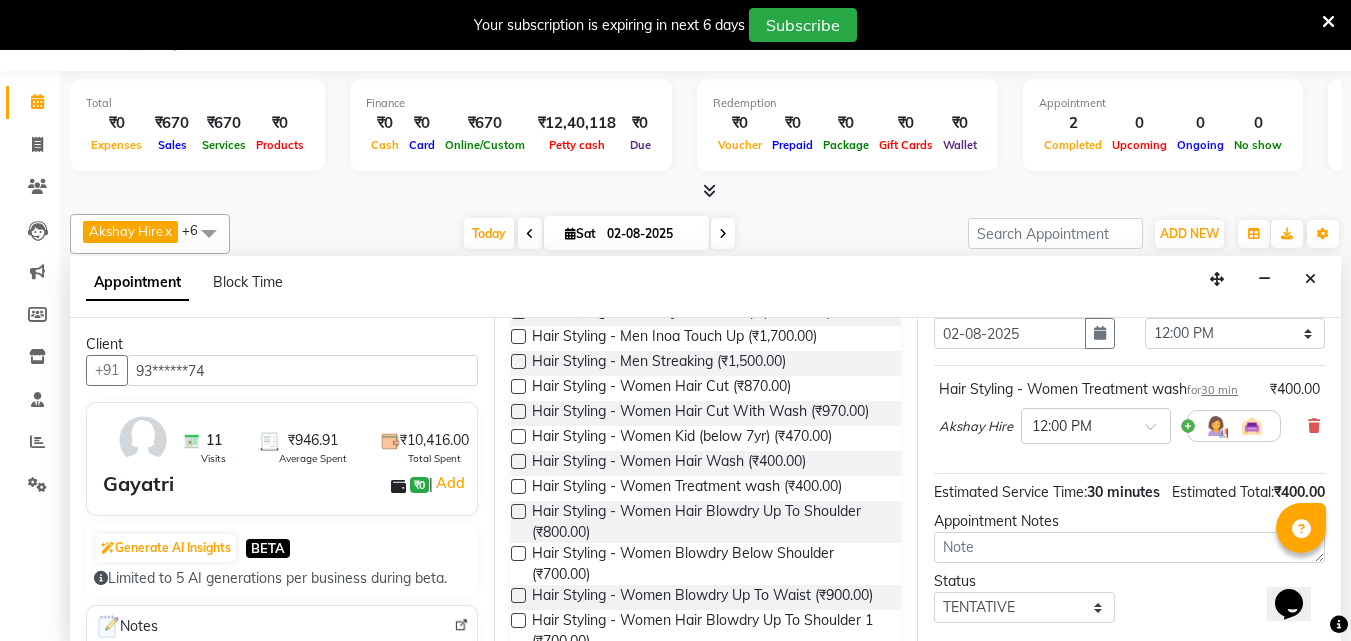 scroll, scrollTop: 260, scrollLeft: 0, axis: vertical 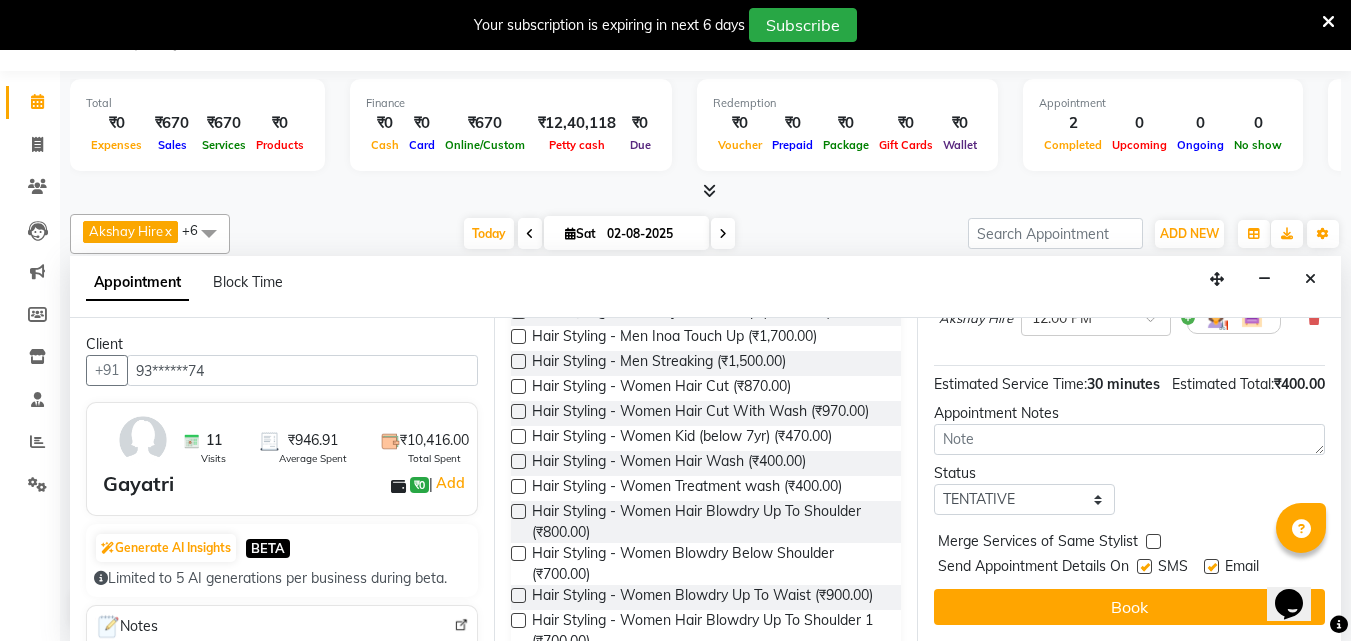 click at bounding box center (1144, 566) 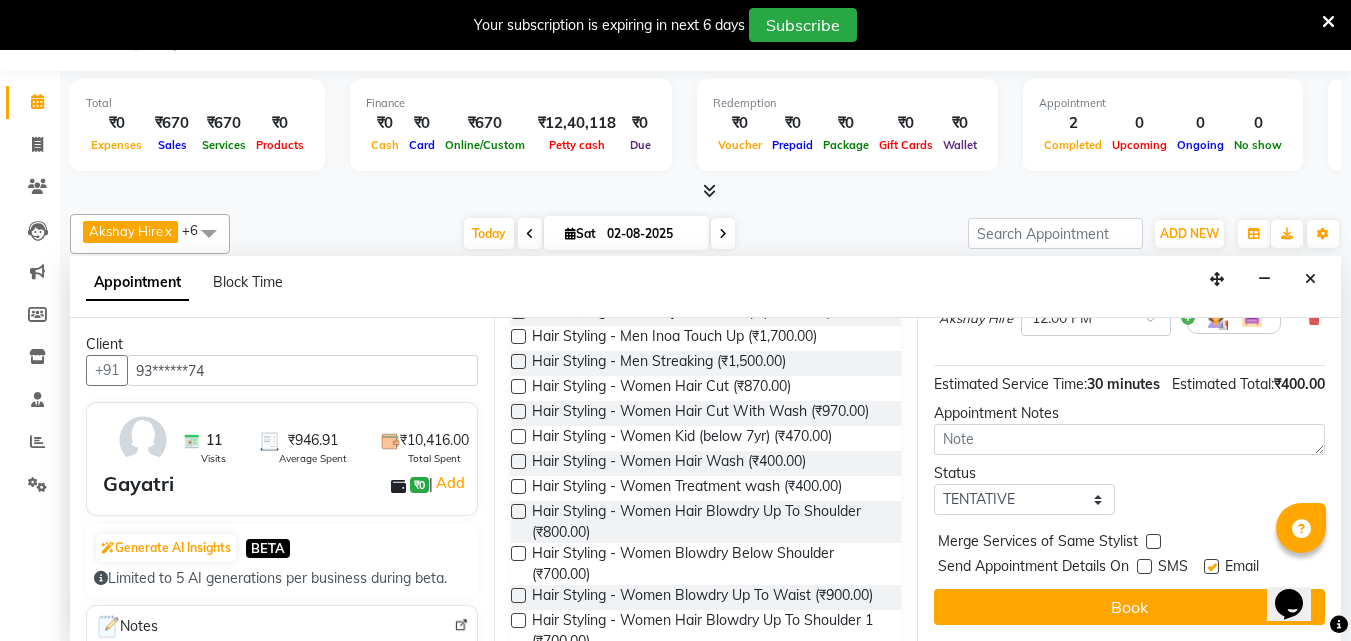 click at bounding box center (1211, 566) 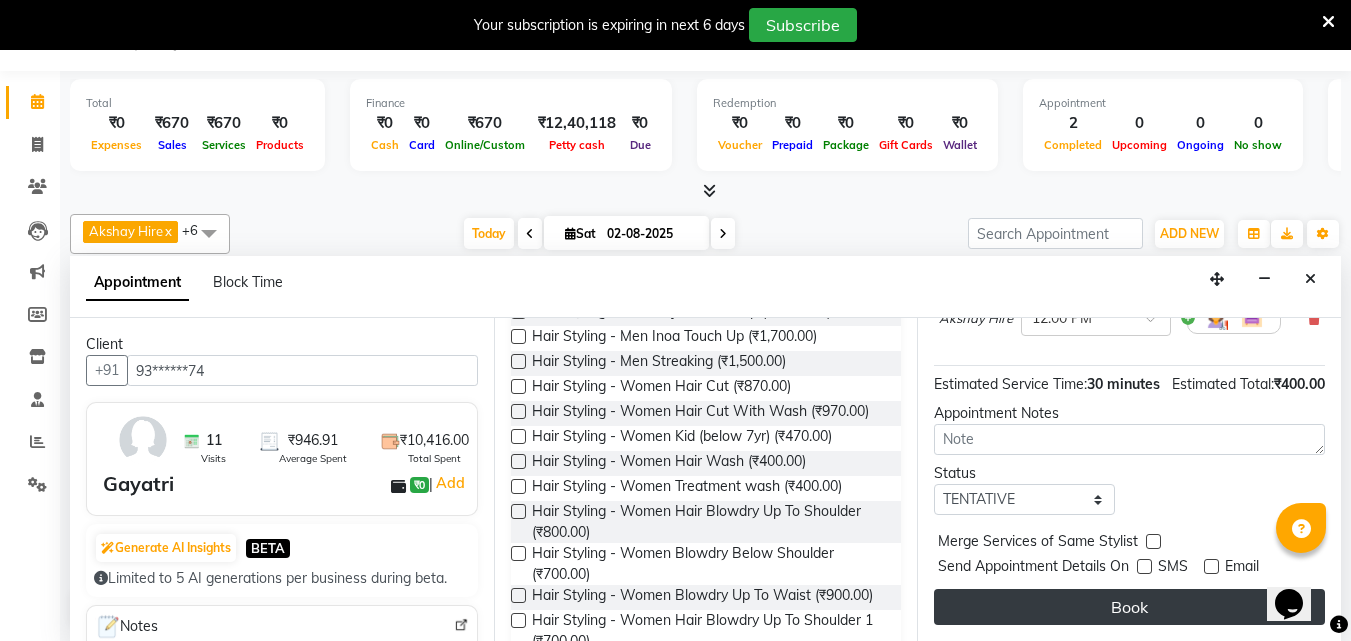 click on "Book" at bounding box center [1129, 607] 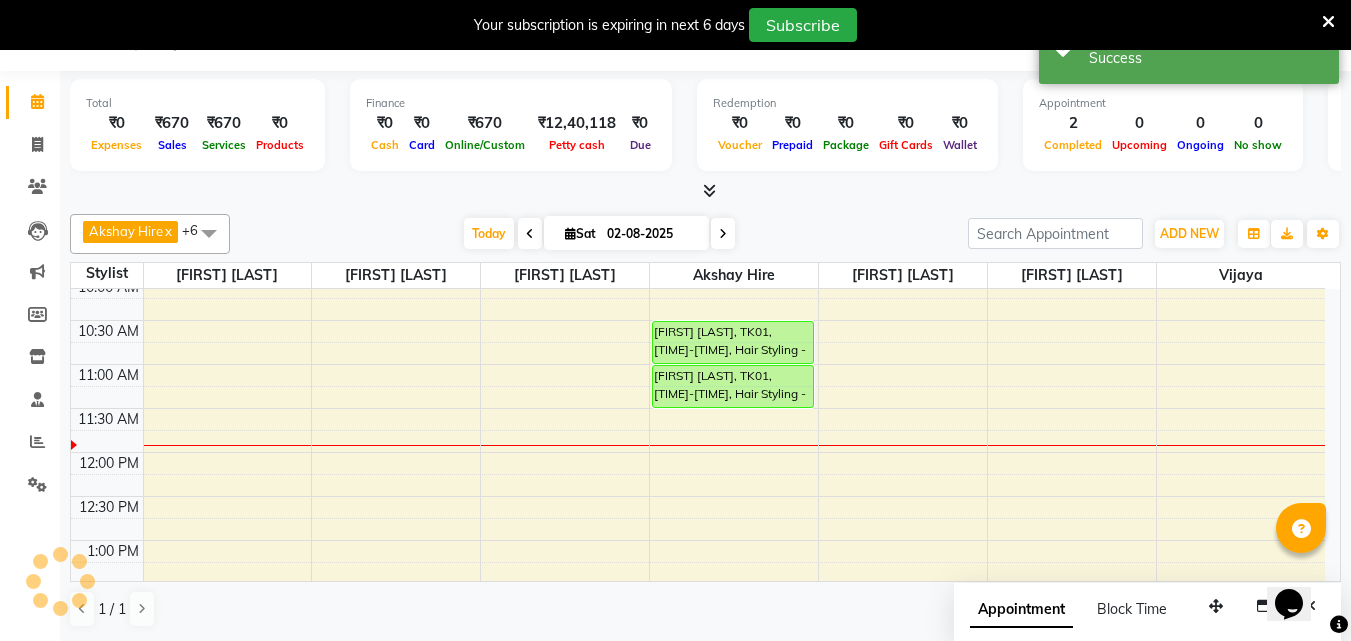 scroll, scrollTop: 0, scrollLeft: 0, axis: both 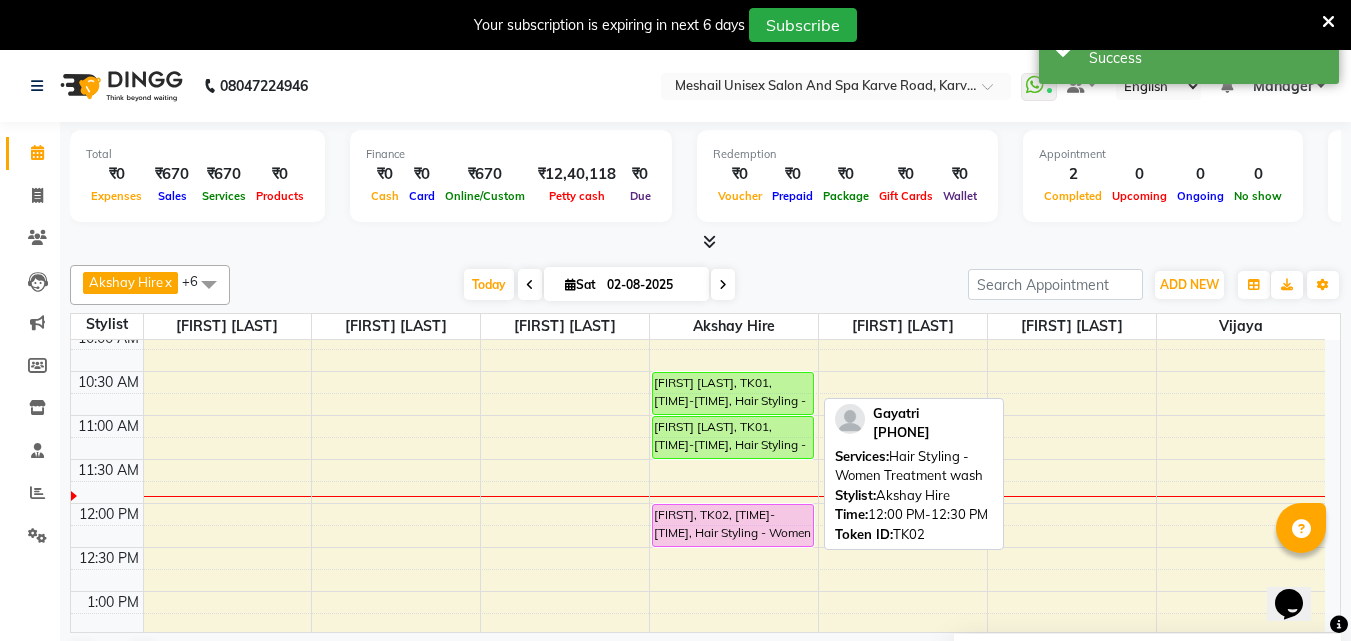 click at bounding box center [733, 546] 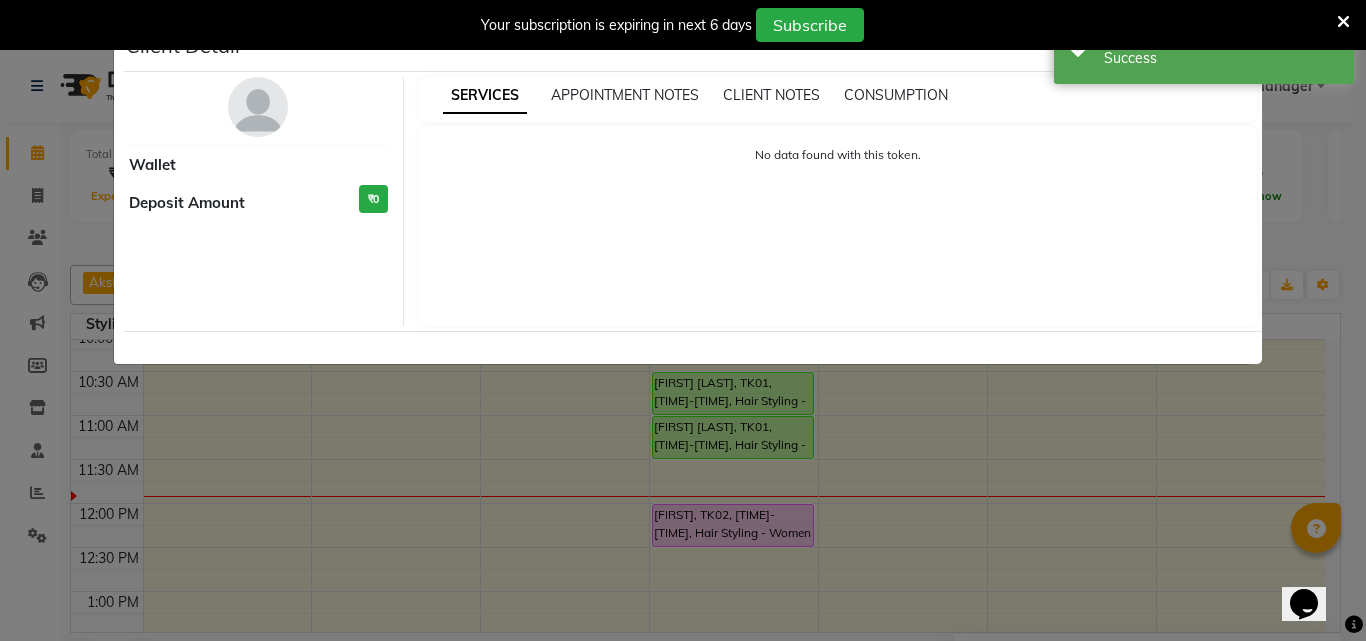 select on "7" 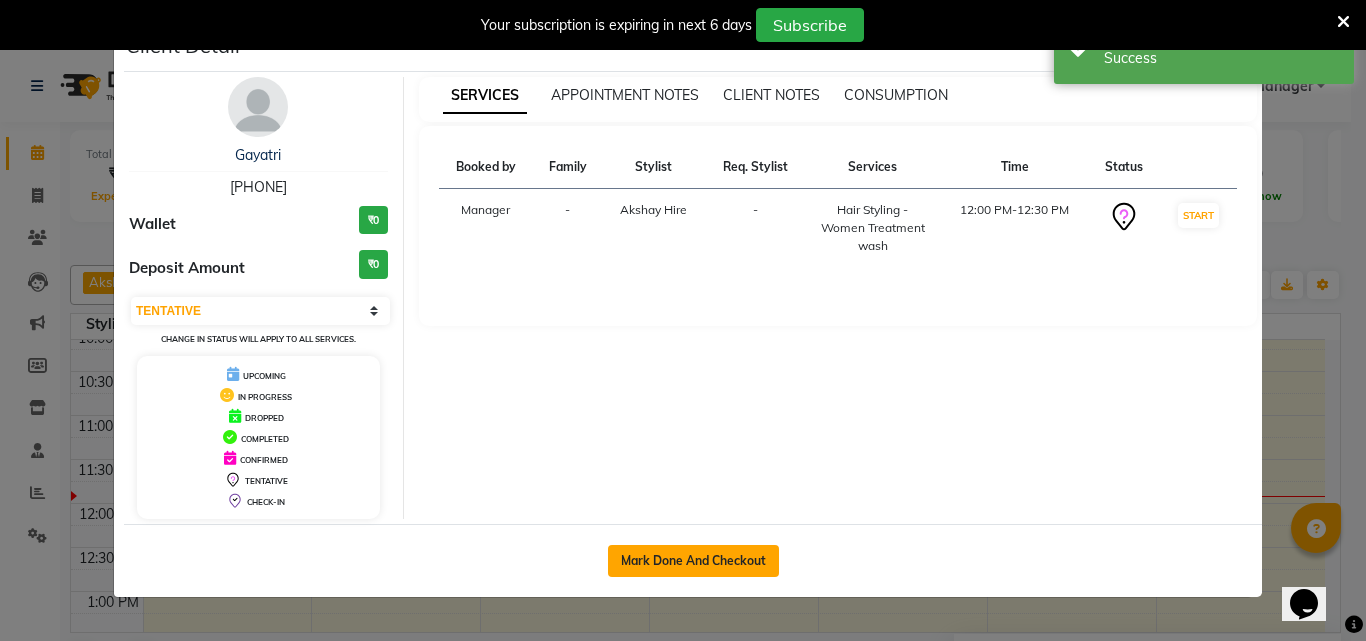 click on "Mark Done And Checkout" 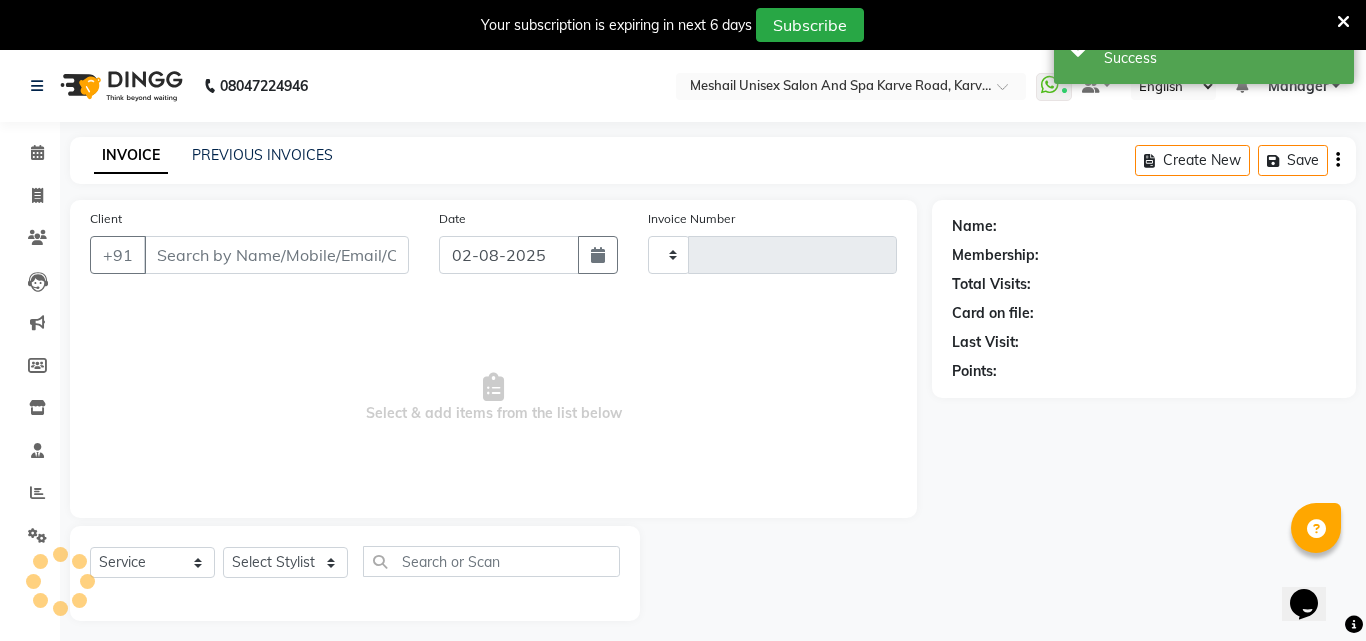 type on "1990" 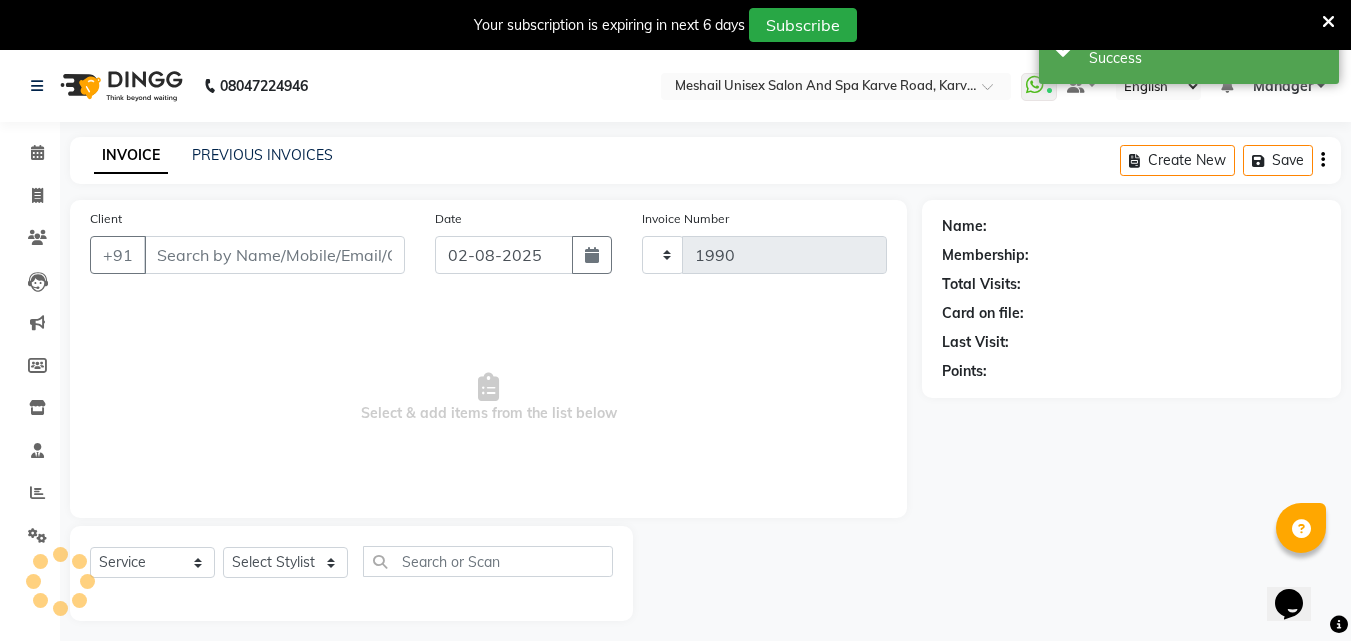 select on "6713" 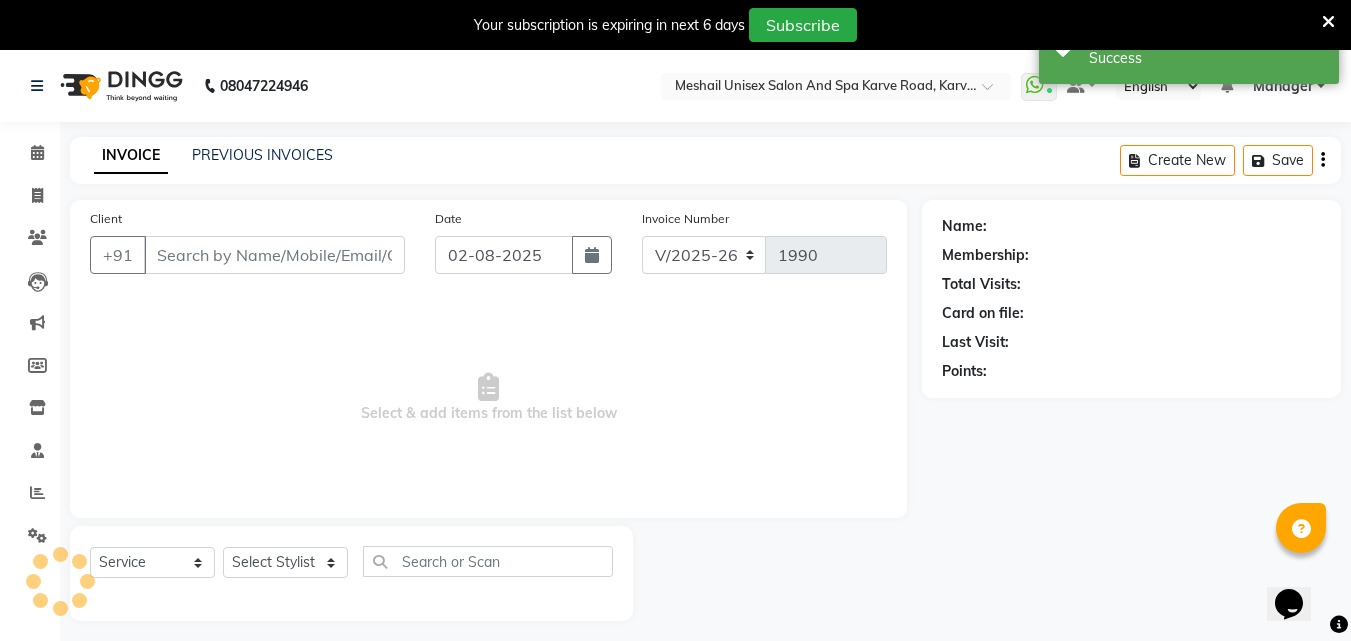 type on "93******74" 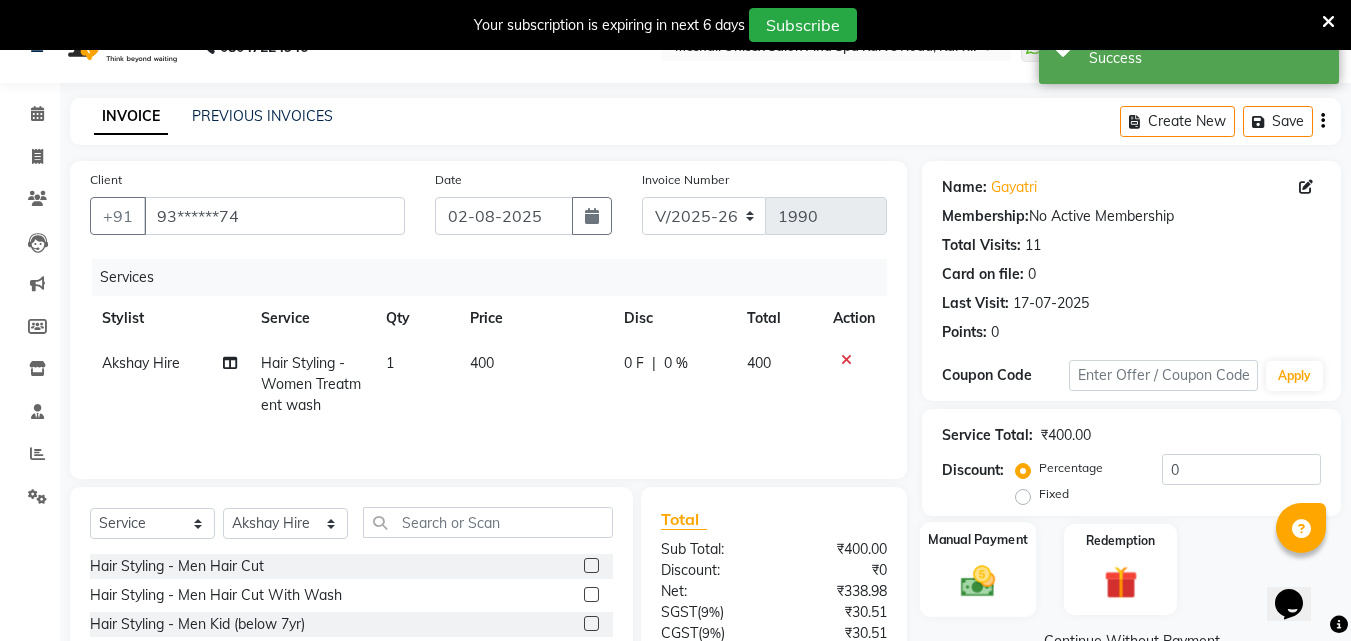 scroll, scrollTop: 210, scrollLeft: 0, axis: vertical 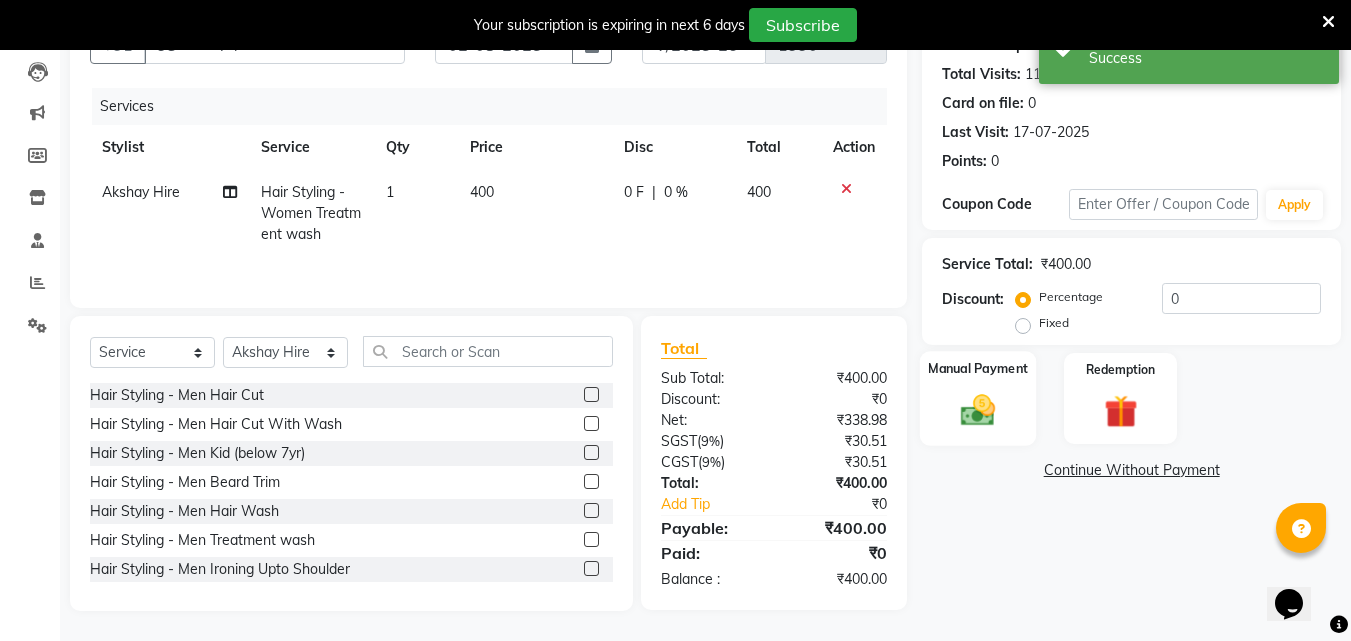 click 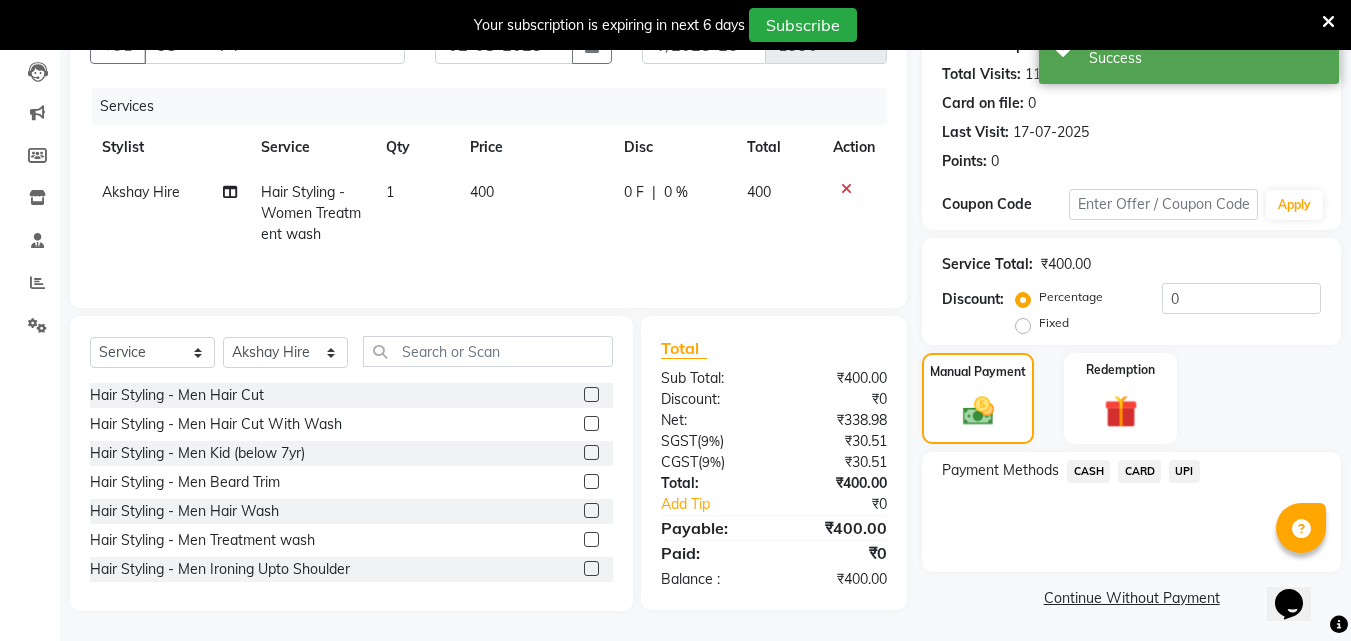 click on "CASH" 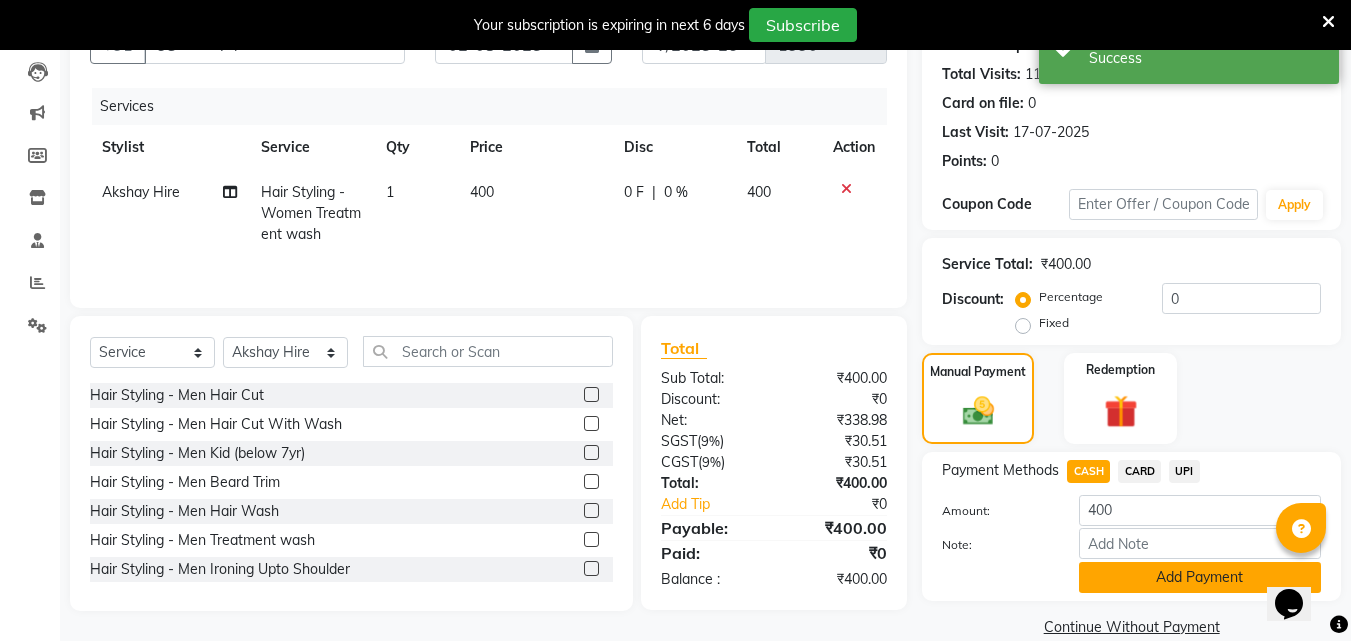 click on "Add Payment" 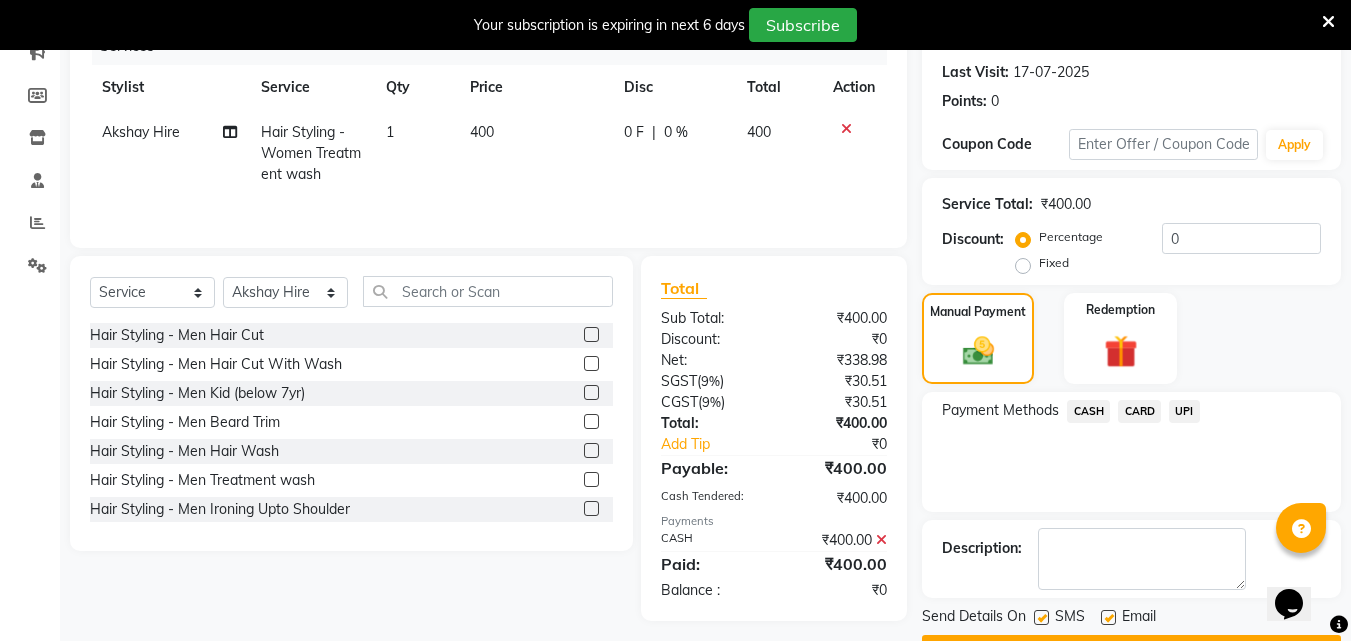 scroll, scrollTop: 325, scrollLeft: 0, axis: vertical 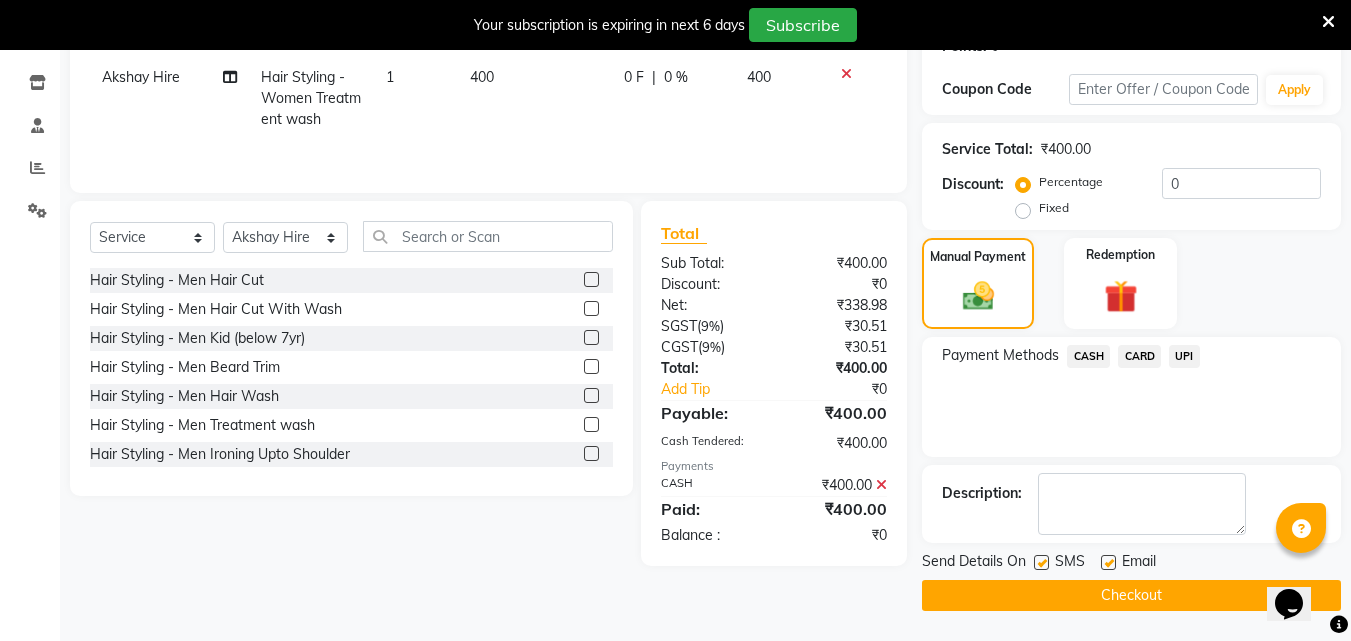 click 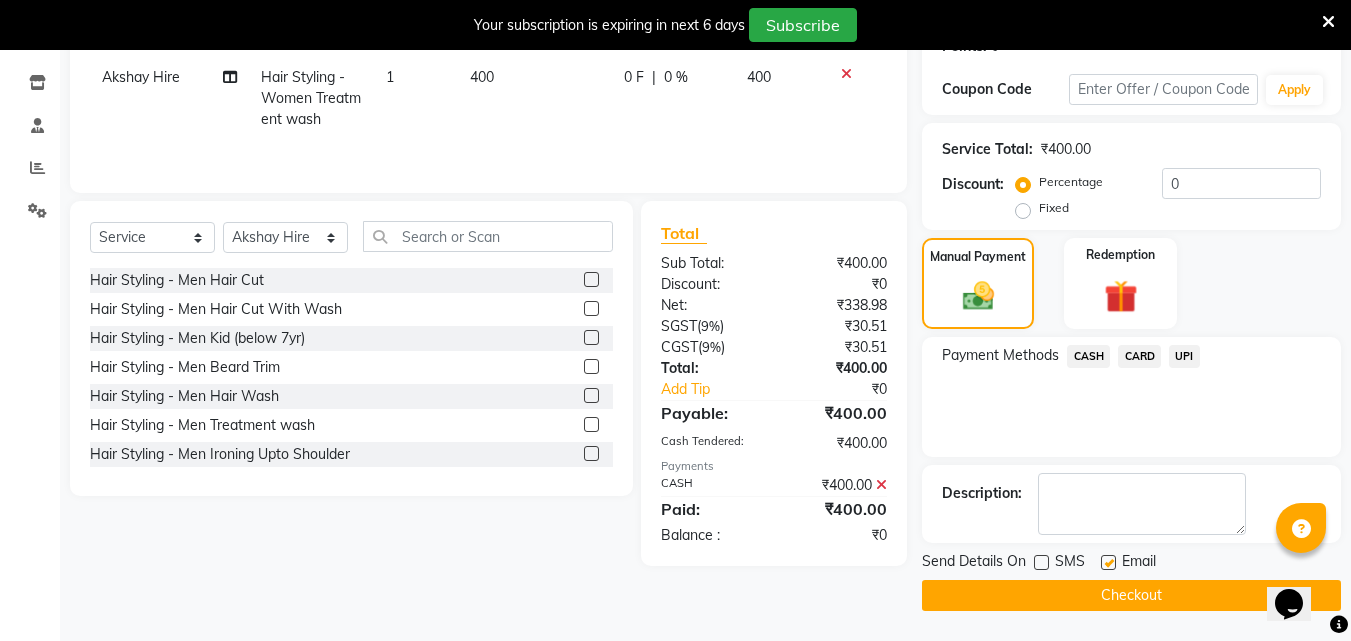 click 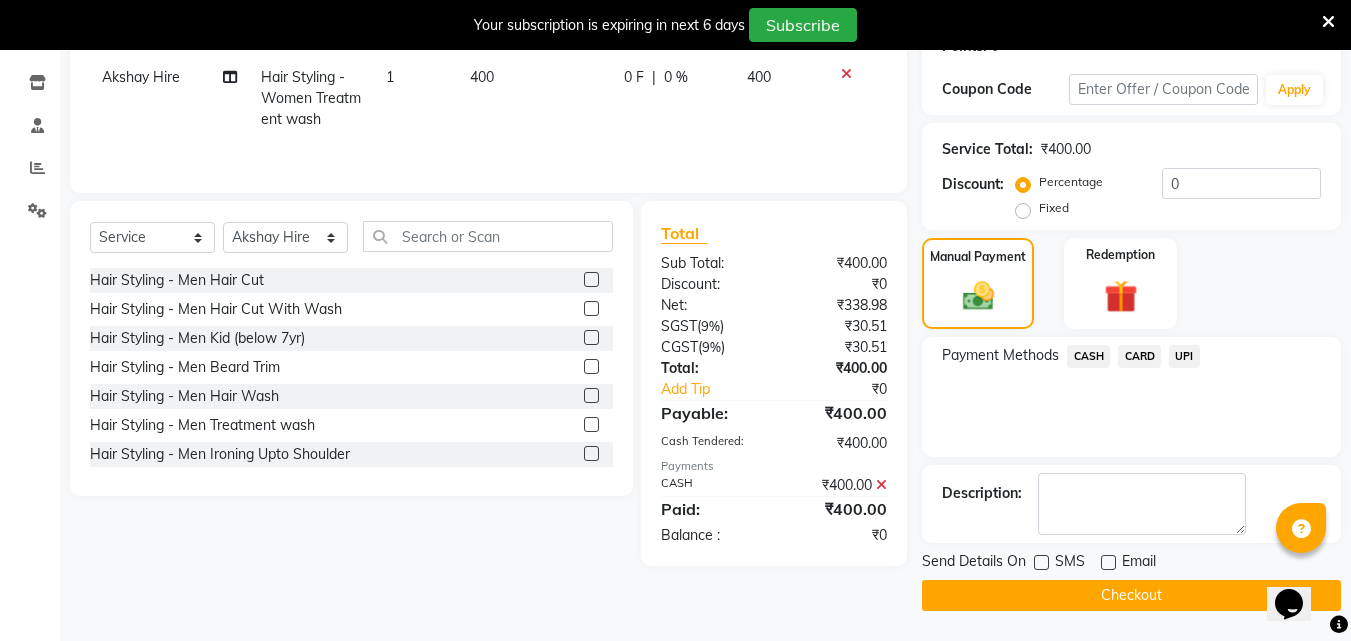 drag, startPoint x: 1121, startPoint y: 606, endPoint x: 1076, endPoint y: 602, distance: 45.17743 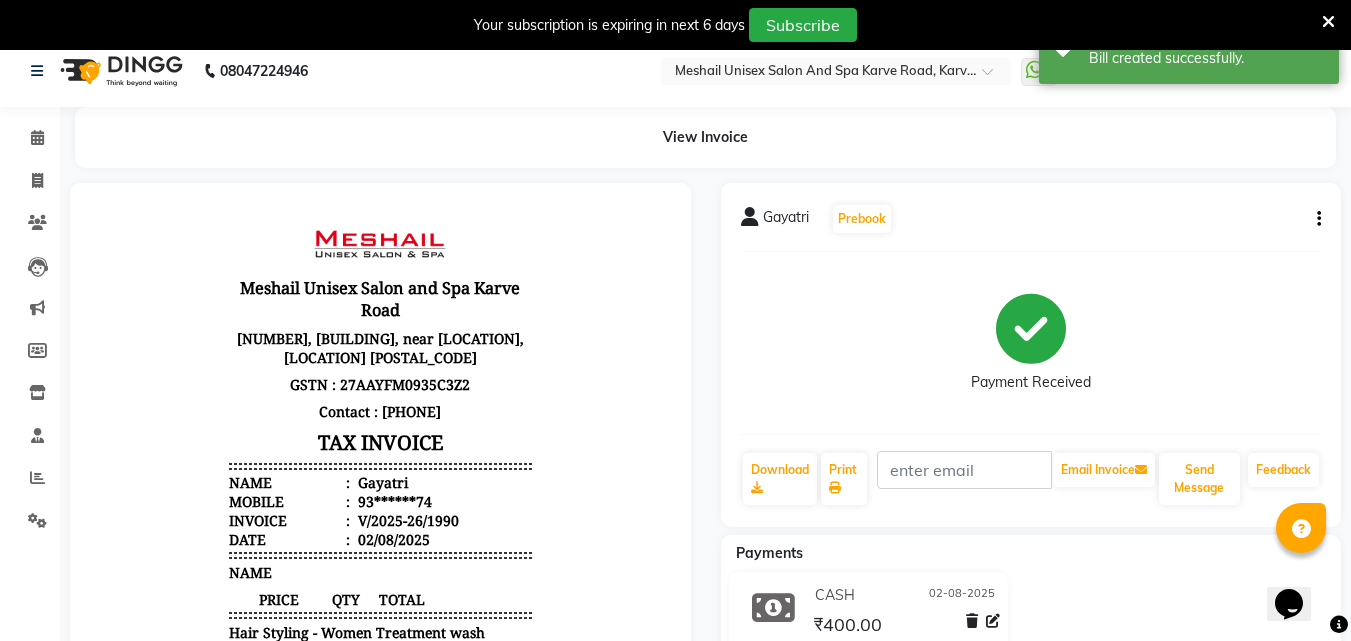 scroll, scrollTop: 0, scrollLeft: 0, axis: both 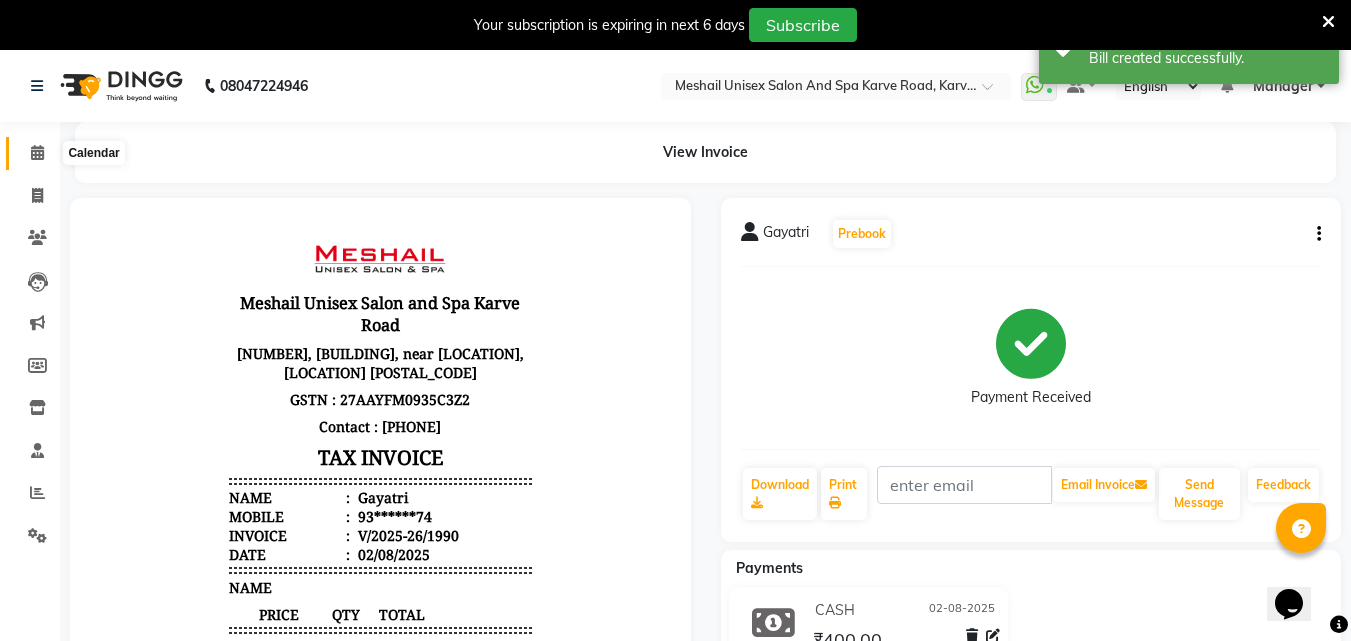 click 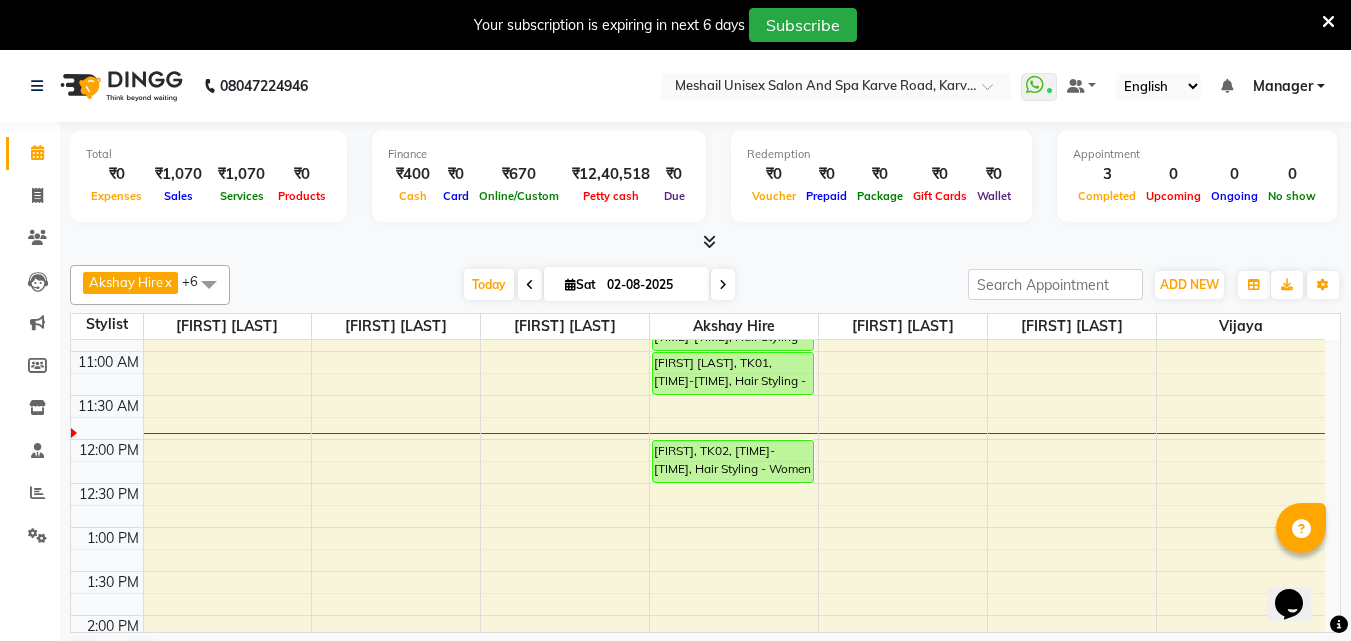 scroll, scrollTop: 0, scrollLeft: 0, axis: both 